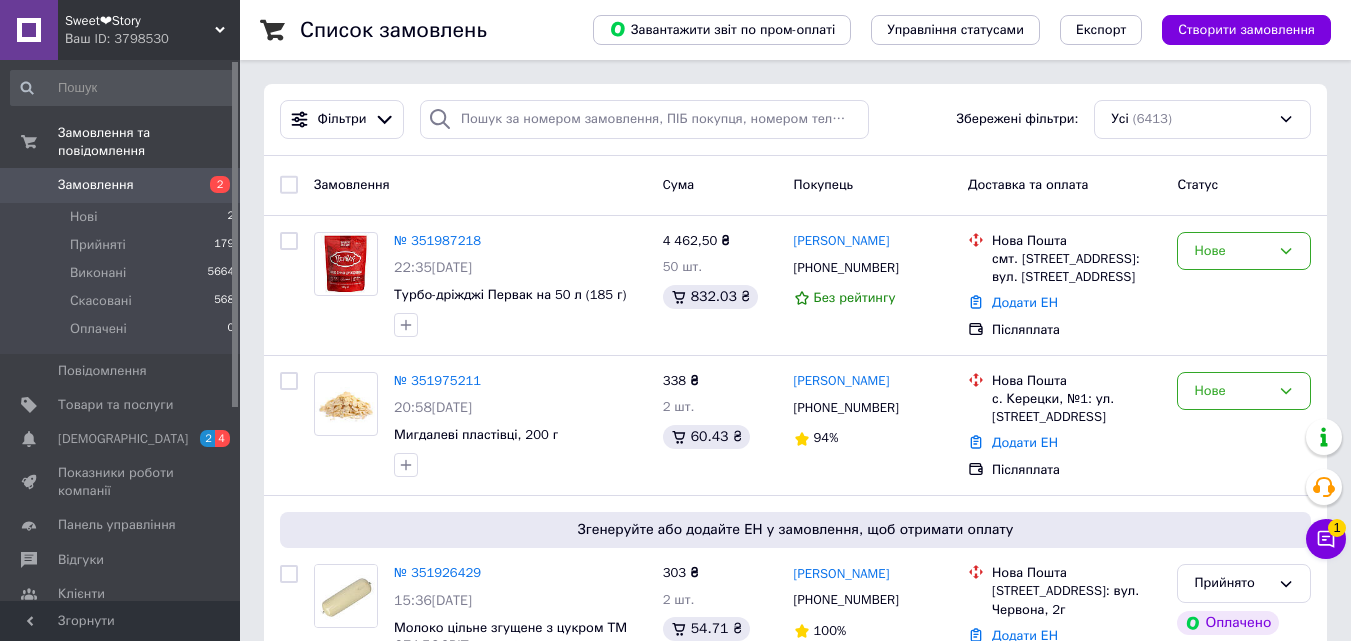 scroll, scrollTop: 0, scrollLeft: 0, axis: both 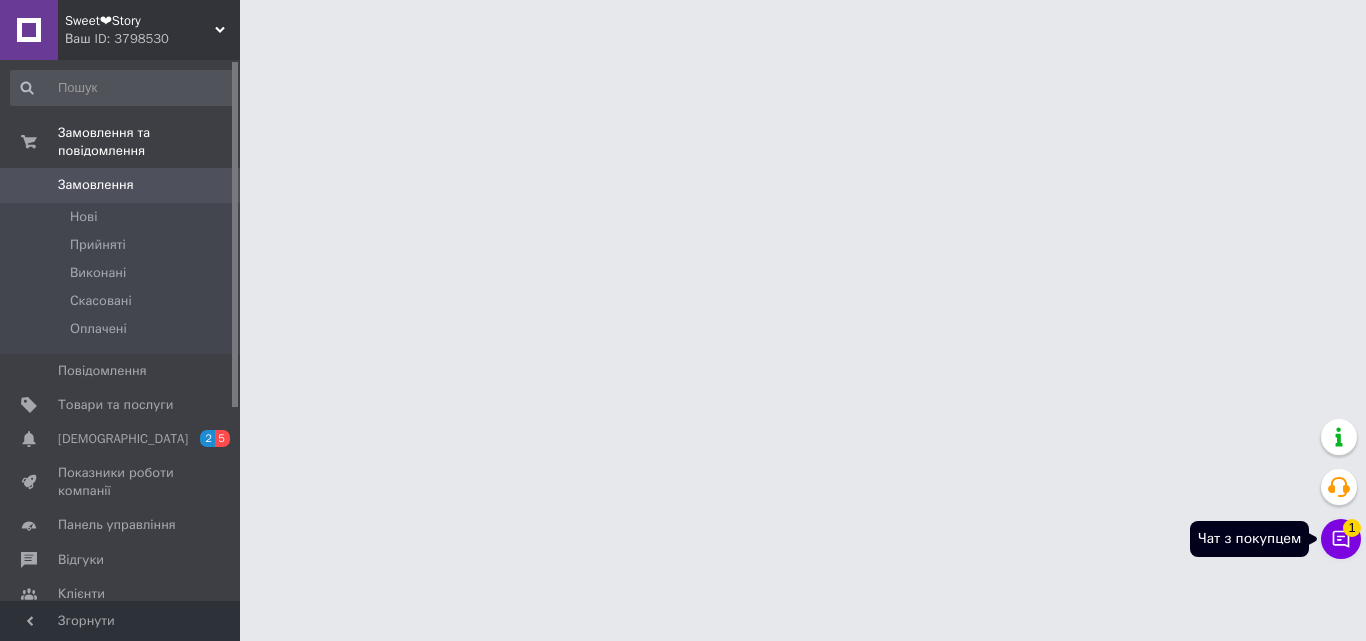 click 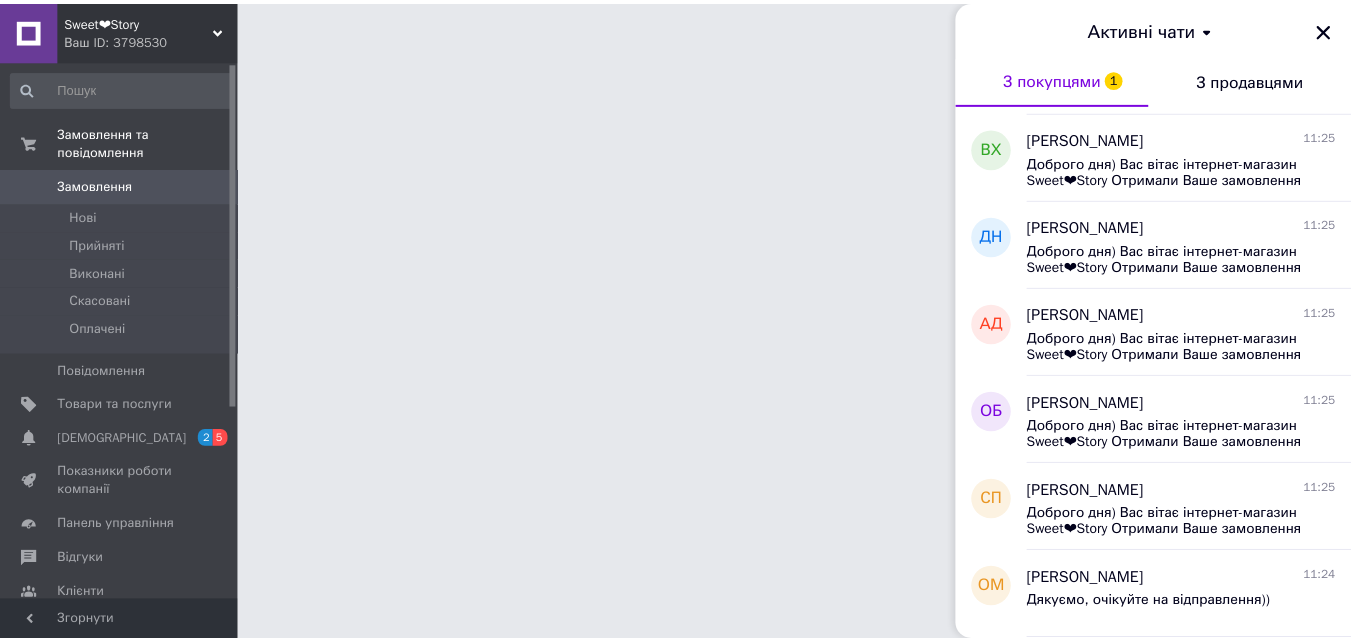 scroll, scrollTop: 700, scrollLeft: 0, axis: vertical 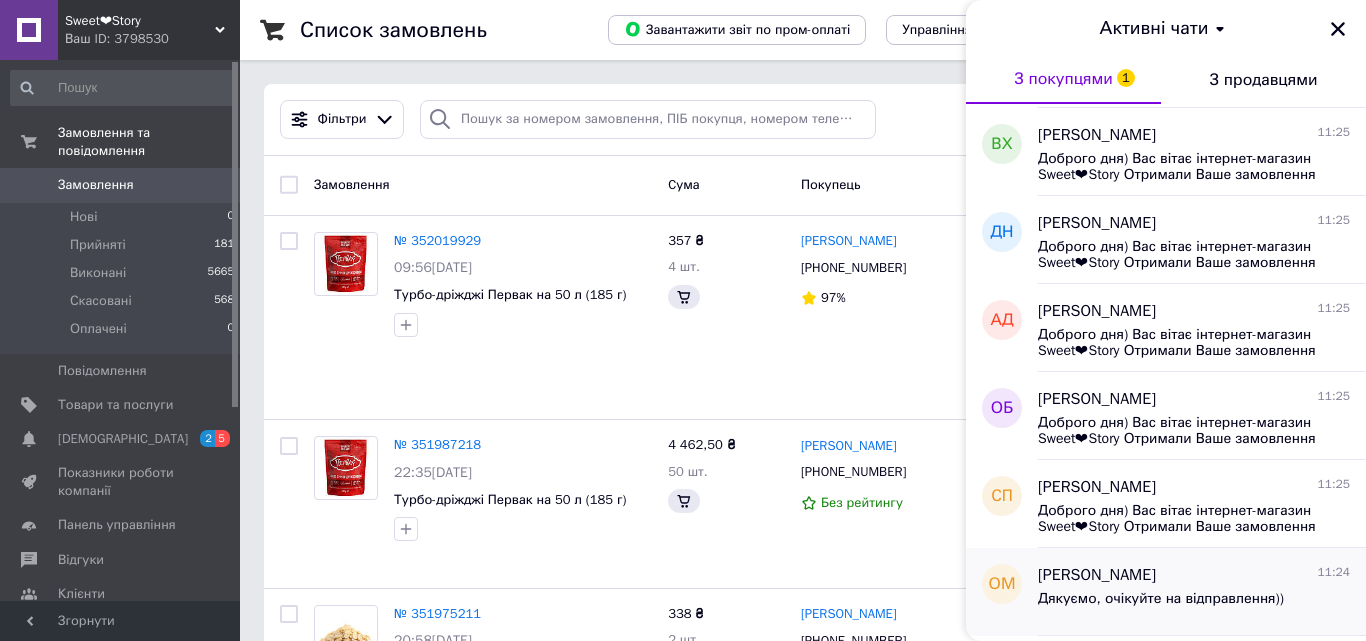 click on "Оксана Михалёва 11:24 Дякуємо, очікуйте на відправлення))" at bounding box center [1202, 592] 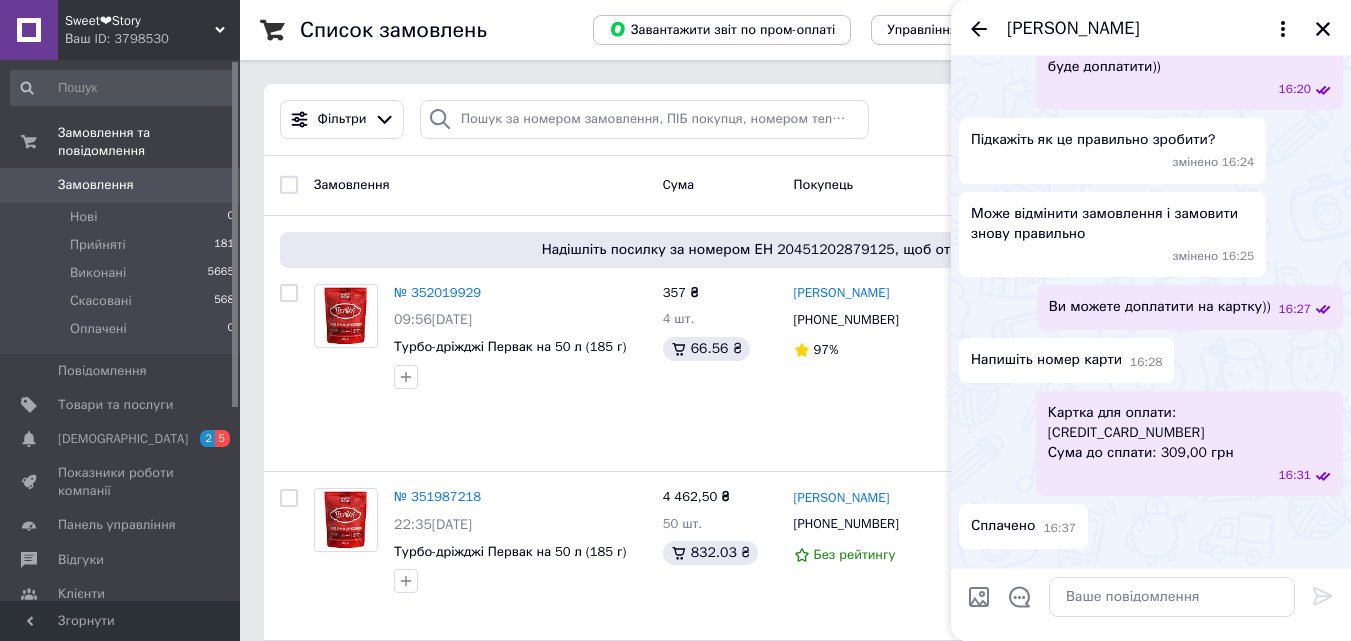 scroll, scrollTop: 777, scrollLeft: 0, axis: vertical 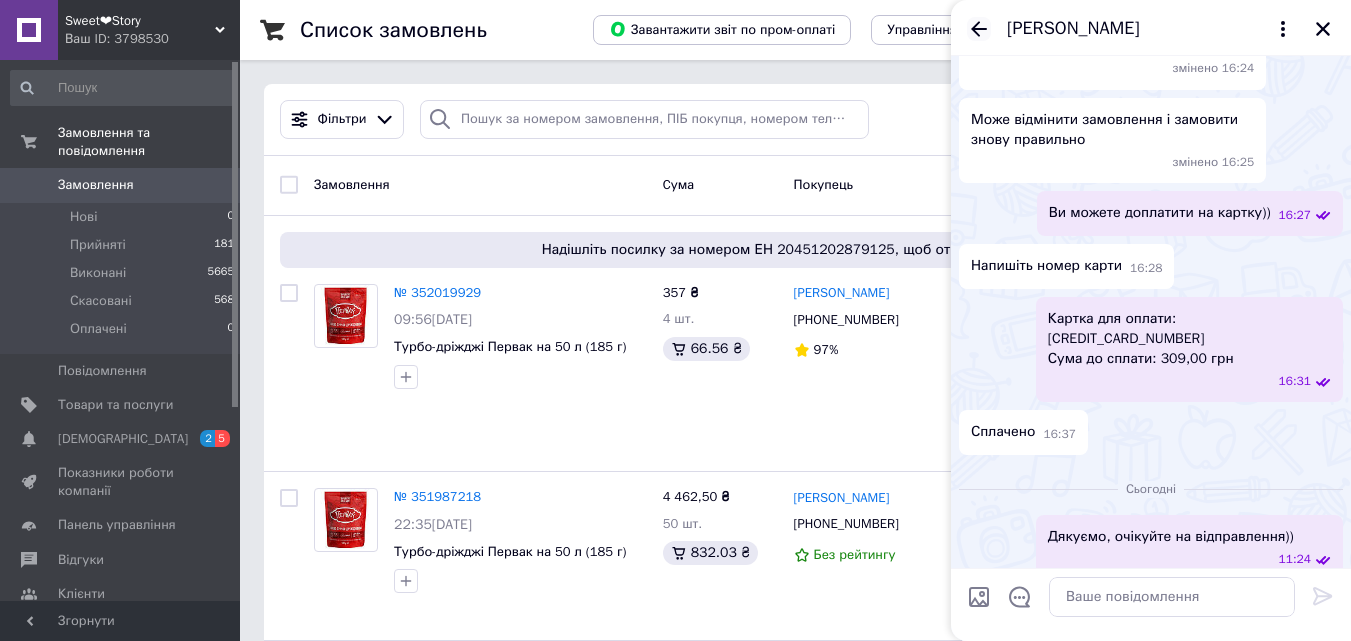 click 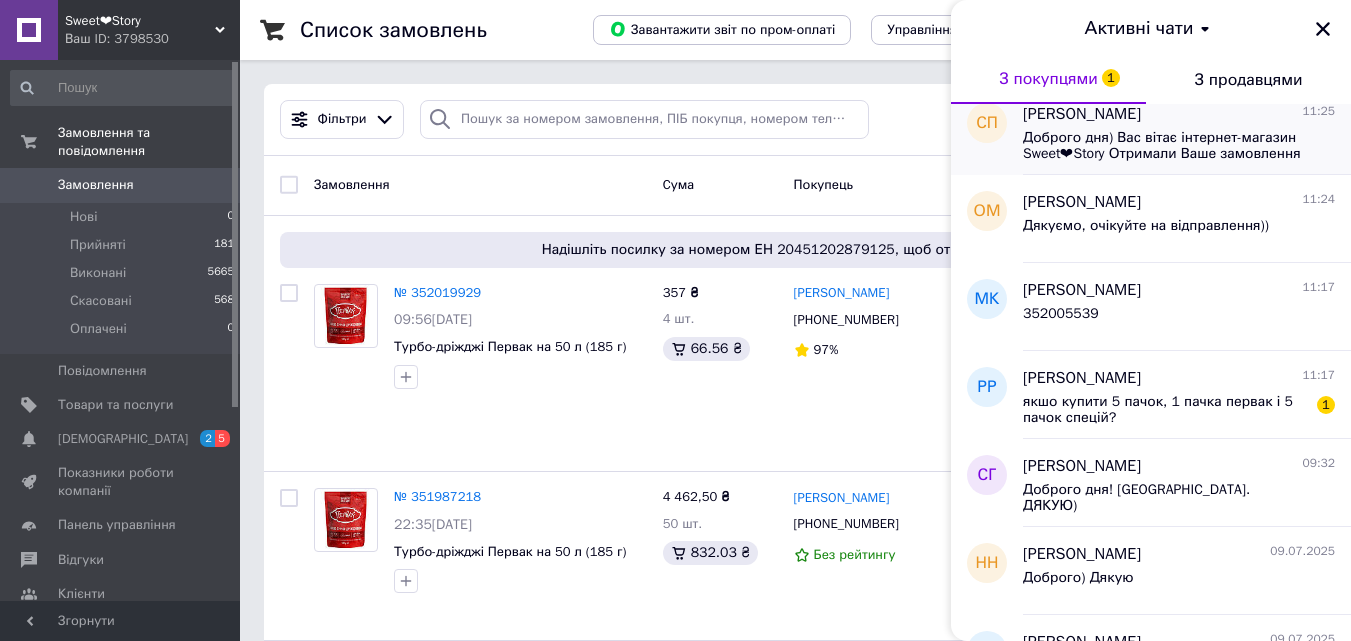 scroll, scrollTop: 1100, scrollLeft: 0, axis: vertical 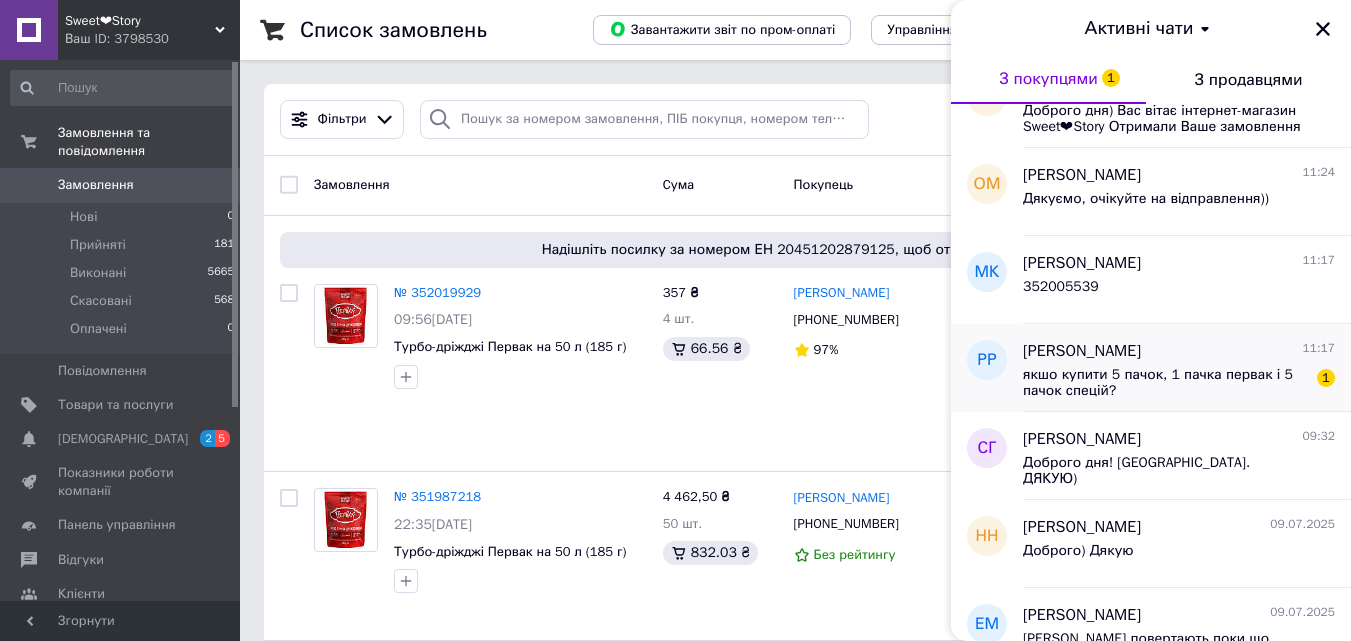 click on "якшо купити 5 пачок, 1 пачка первак і 5 пачок спецій?" at bounding box center (1165, 383) 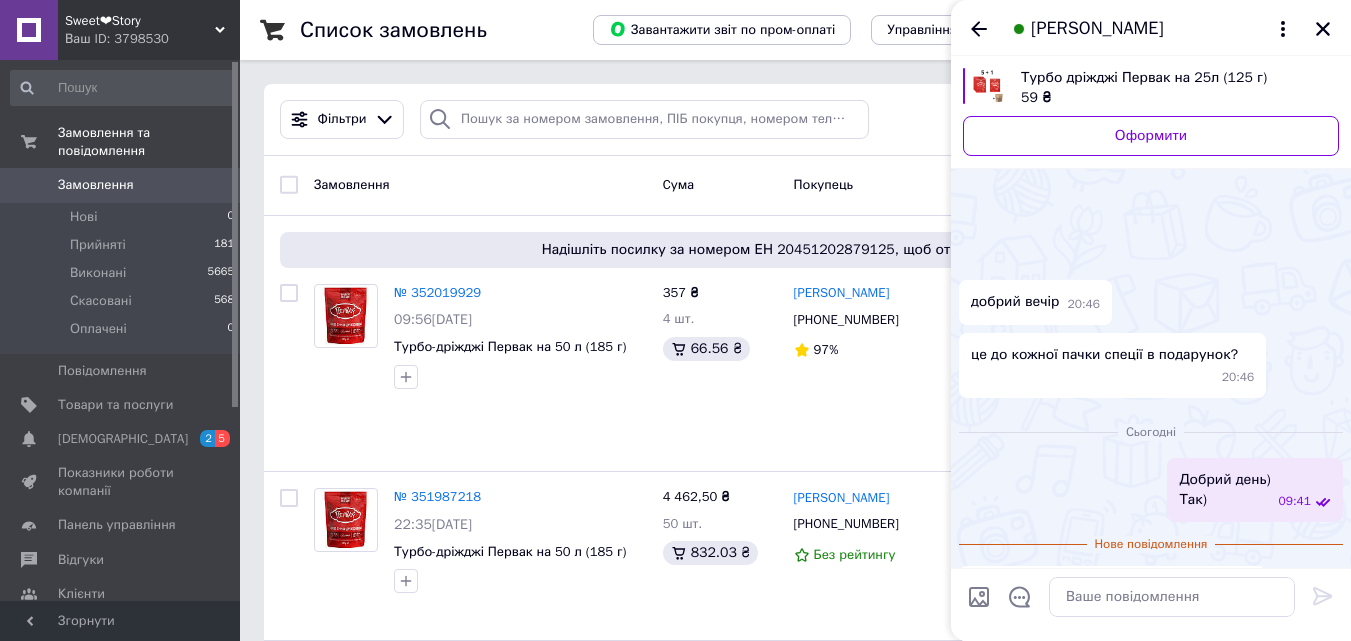 scroll, scrollTop: 91, scrollLeft: 0, axis: vertical 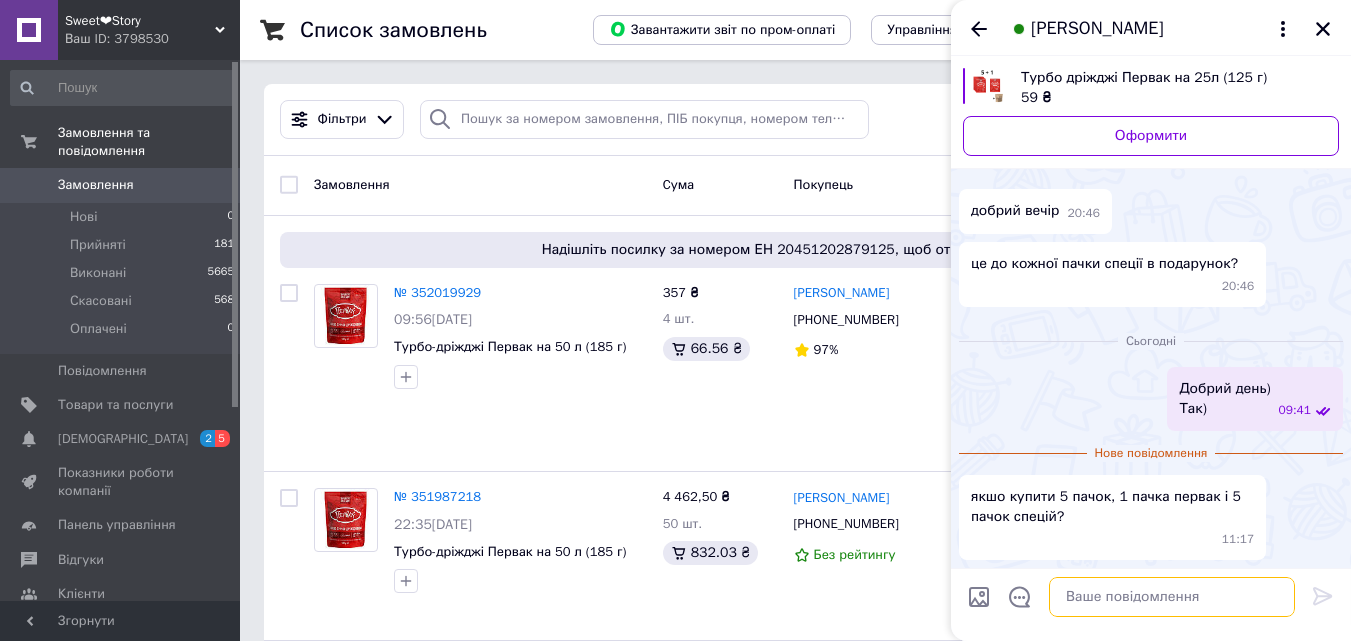 click at bounding box center (1172, 597) 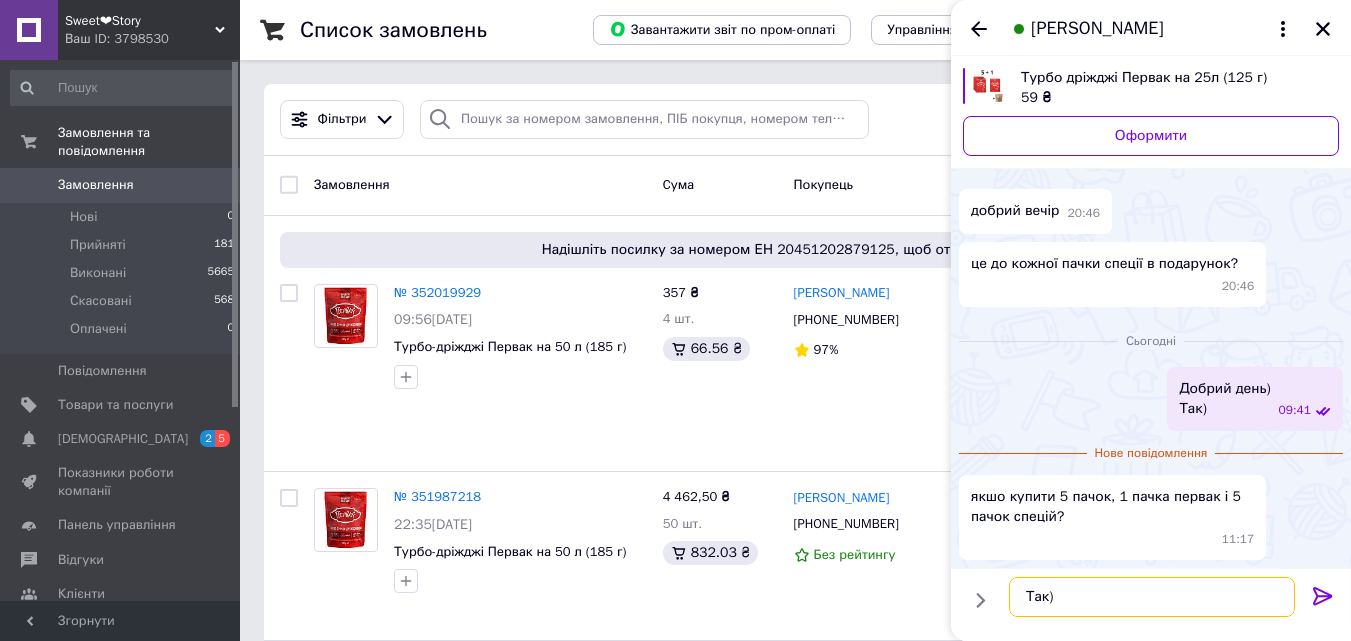 click on "Так)" at bounding box center [1152, 597] 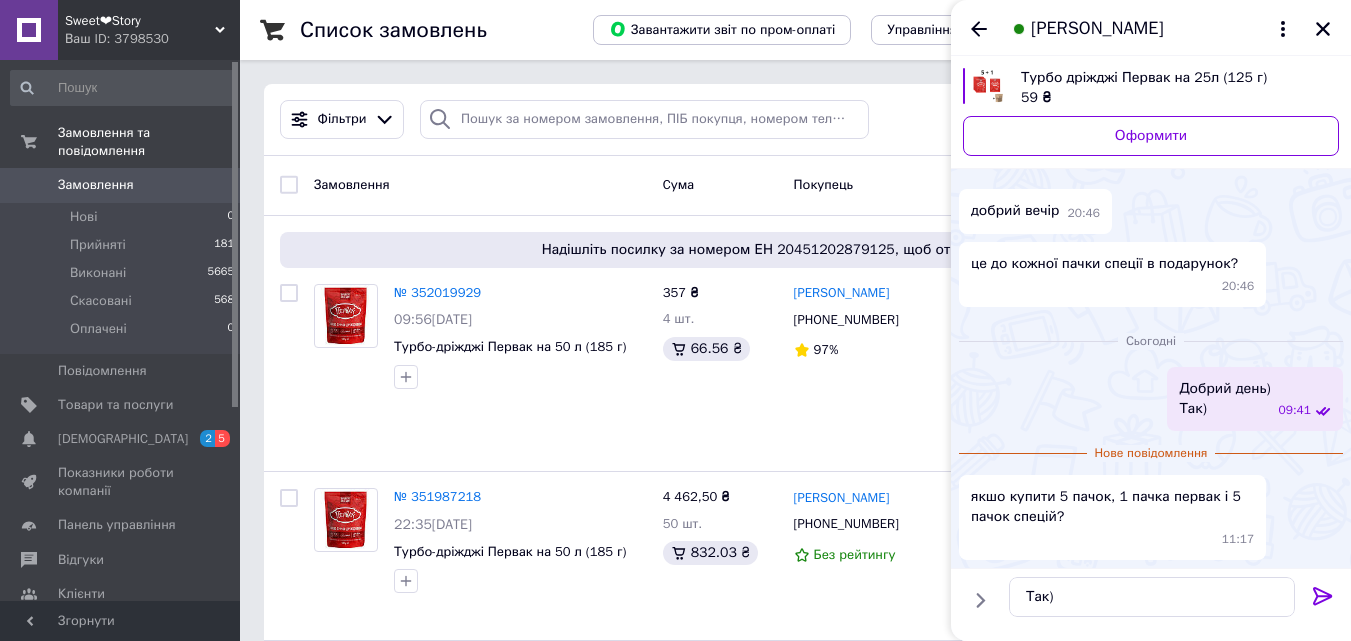click 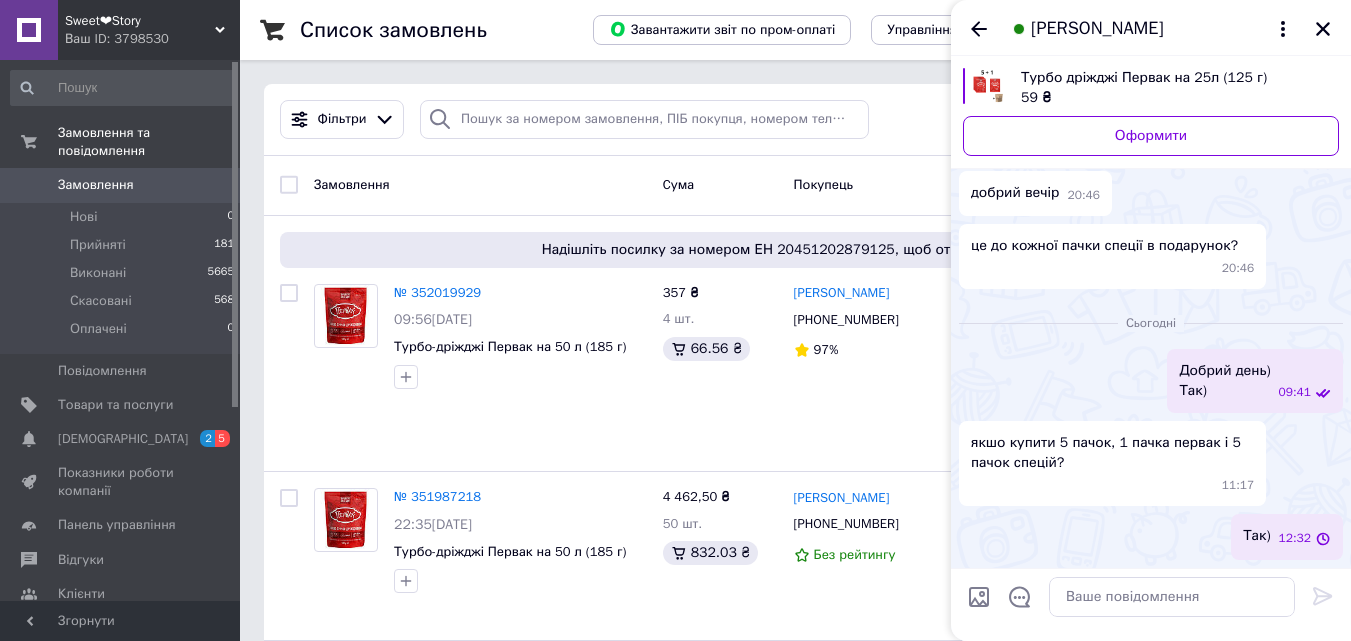 scroll, scrollTop: 58, scrollLeft: 0, axis: vertical 